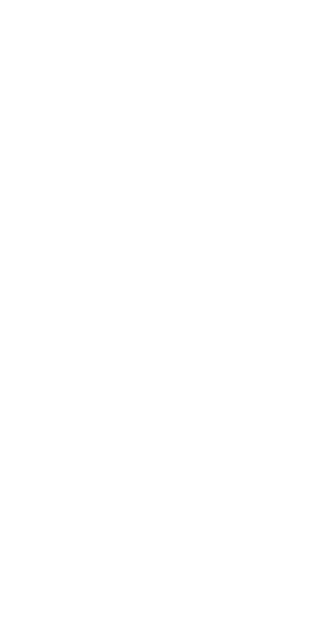 scroll, scrollTop: 0, scrollLeft: 0, axis: both 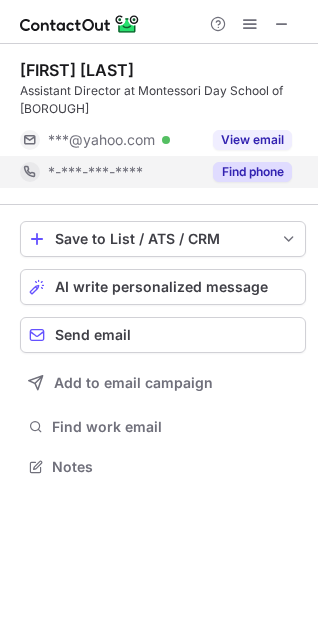 click on "Find phone" at bounding box center (252, 172) 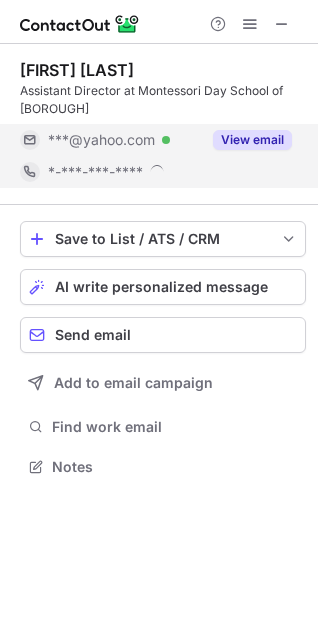 click on "View email" at bounding box center [252, 140] 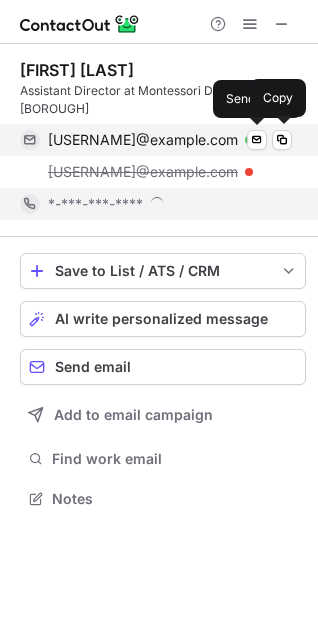 scroll, scrollTop: 10, scrollLeft: 10, axis: both 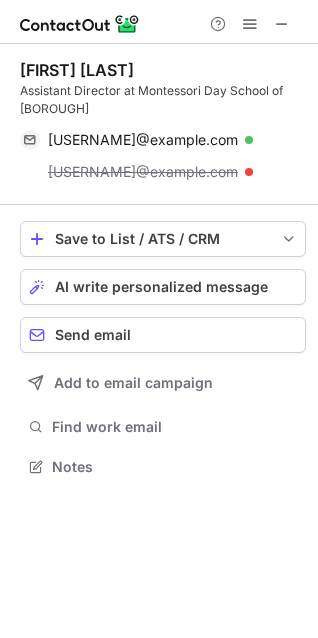 click on "Reid Sewell" at bounding box center [77, 70] 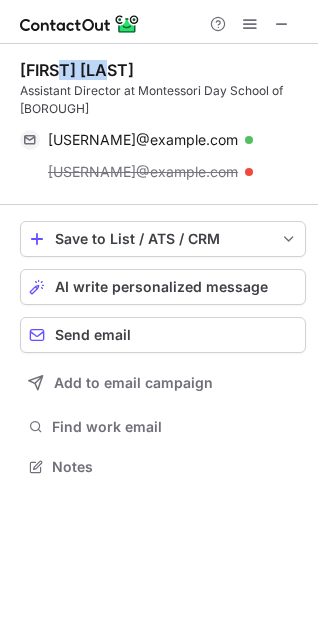 click on "Reid Sewell" at bounding box center (77, 70) 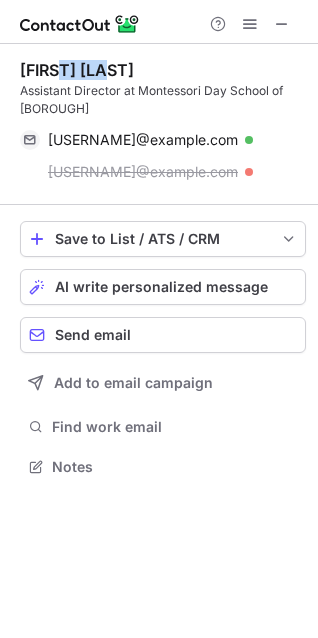 copy on "Sewell" 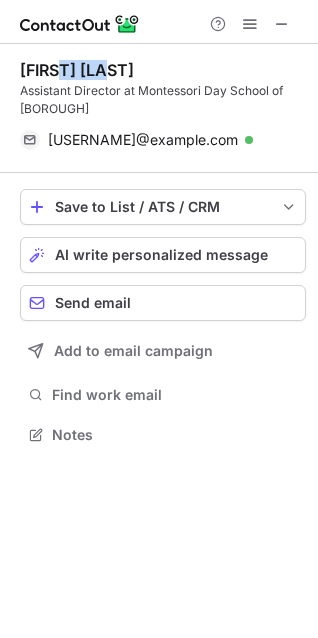 scroll, scrollTop: 421, scrollLeft: 318, axis: both 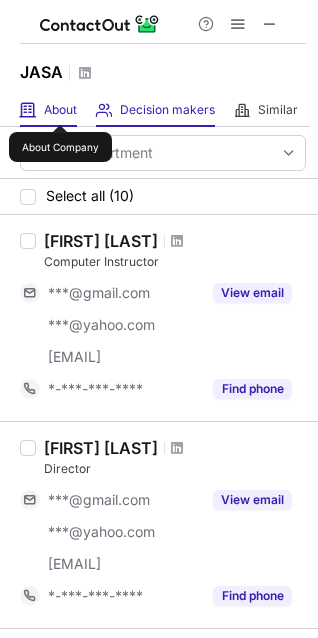 click on "About" at bounding box center [60, 110] 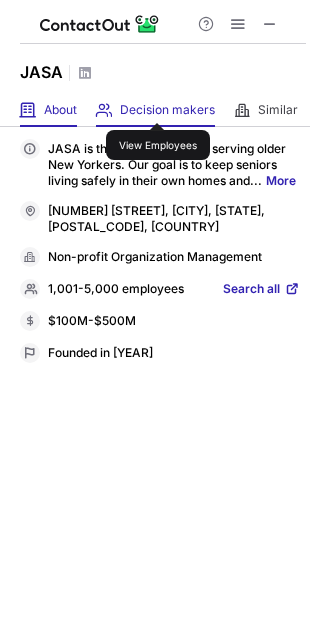 click on "Decision makers" at bounding box center (167, 110) 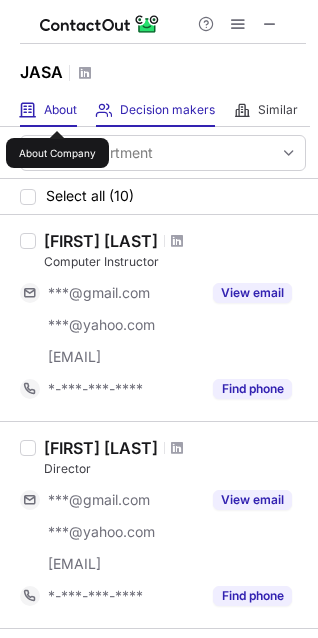 click on "About" at bounding box center [60, 110] 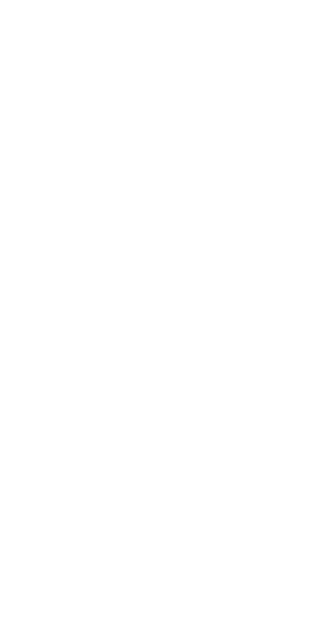 scroll, scrollTop: 0, scrollLeft: 0, axis: both 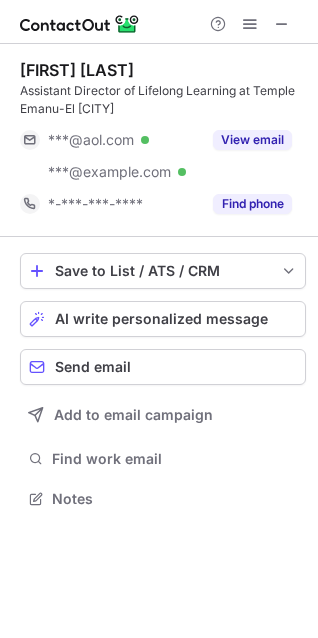 click on "[FIRST] [LAST]" at bounding box center [77, 70] 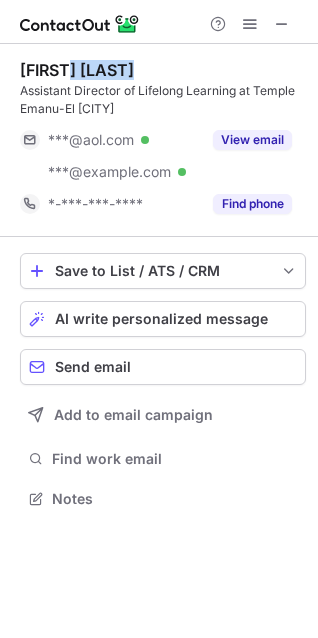 click on "[FIRST] [LAST]" at bounding box center [77, 70] 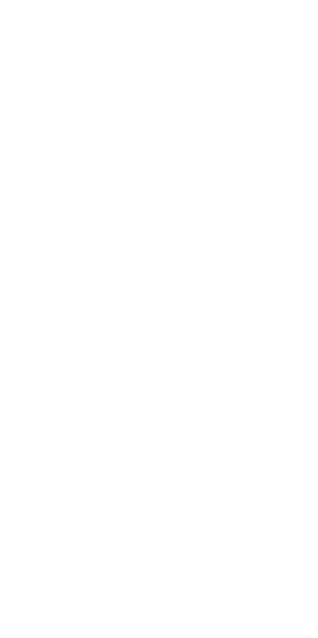 scroll, scrollTop: 0, scrollLeft: 0, axis: both 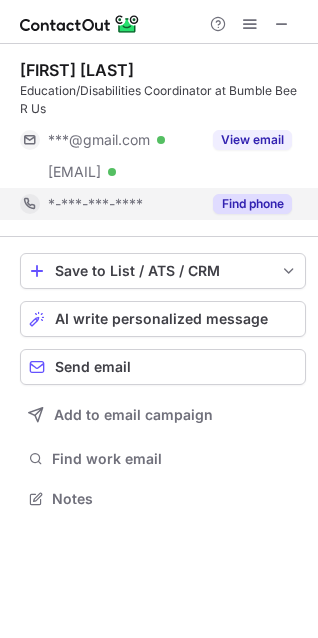 click on "Find phone" at bounding box center [252, 204] 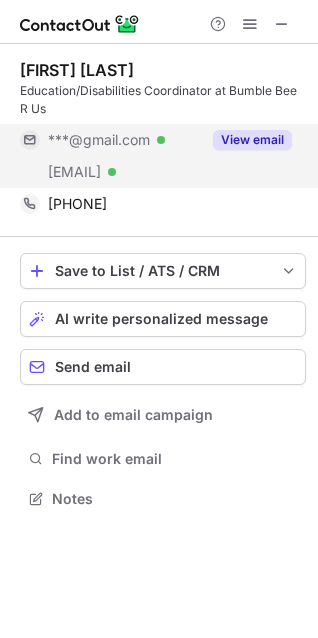 click on "View email" at bounding box center [252, 140] 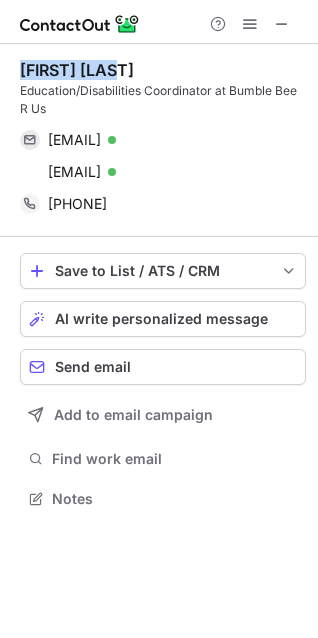 drag, startPoint x: 143, startPoint y: 65, endPoint x: 10, endPoint y: 67, distance: 133.01503 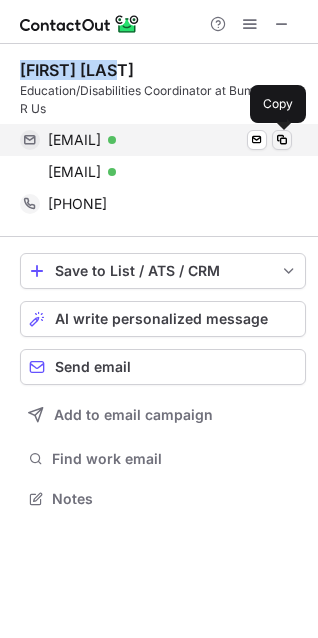 click at bounding box center (282, 140) 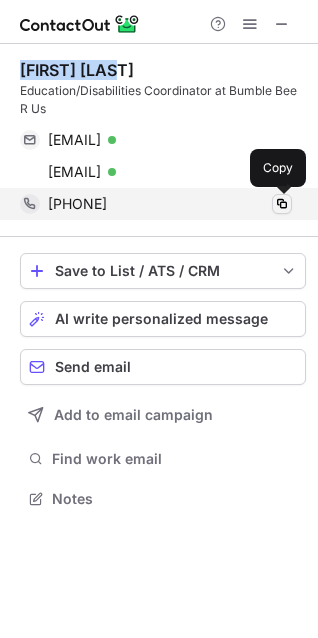 click at bounding box center (282, 204) 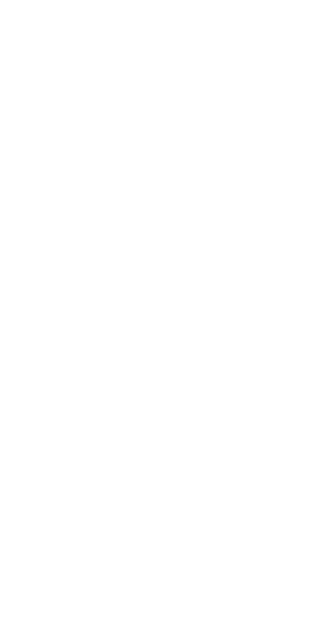 scroll, scrollTop: 0, scrollLeft: 0, axis: both 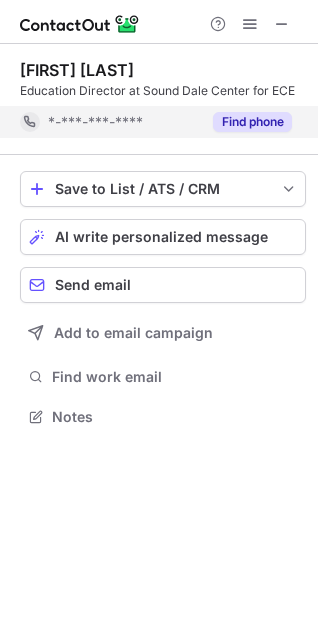 click on "[FIRST] [LAST] Education Director at Sound Dale Center for ECE -[PHONE] Find phone" at bounding box center [163, 99] 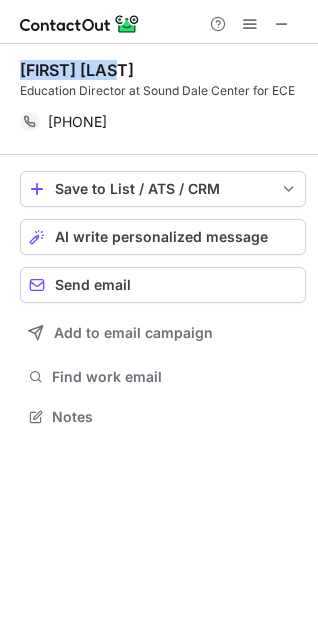 drag, startPoint x: 121, startPoint y: 60, endPoint x: 15, endPoint y: 62, distance: 106.01887 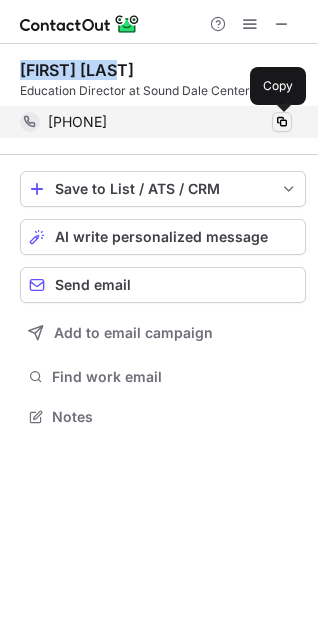 click at bounding box center [282, 122] 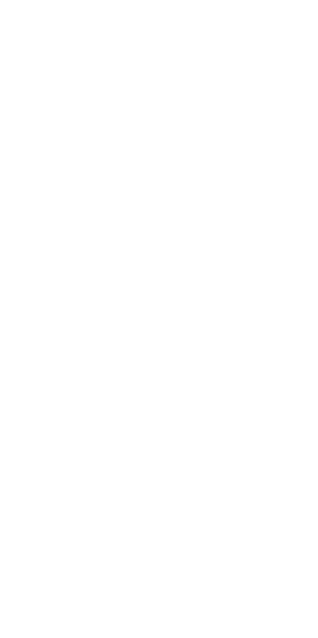 scroll, scrollTop: 0, scrollLeft: 0, axis: both 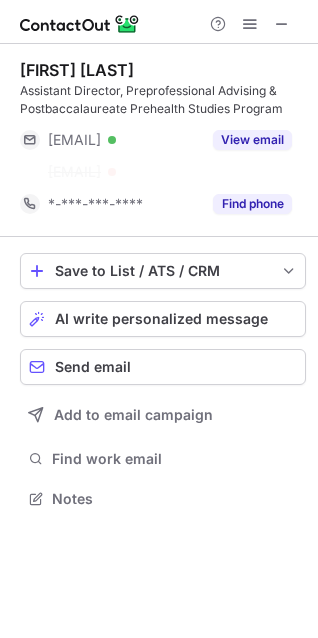 click on "Kara Schilder" at bounding box center (77, 70) 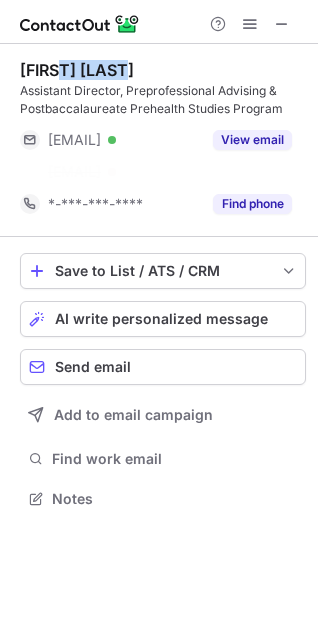 click on "Kara Schilder" at bounding box center [77, 70] 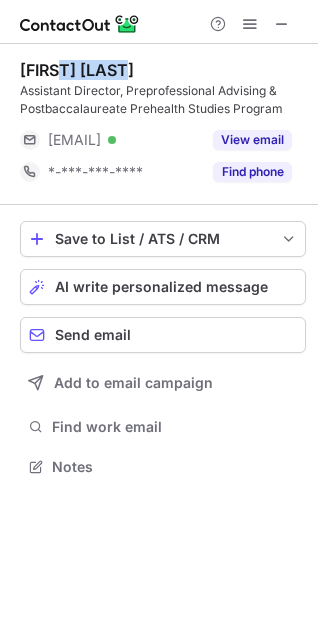 copy on "Schilder" 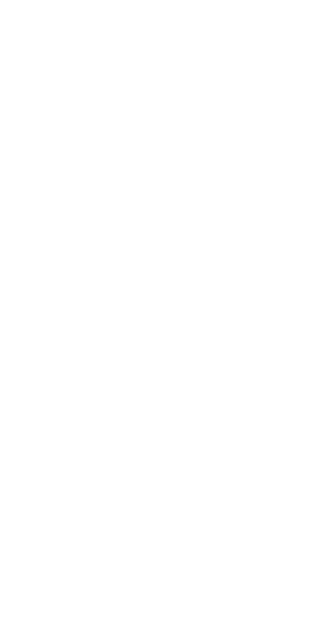 scroll, scrollTop: 0, scrollLeft: 0, axis: both 